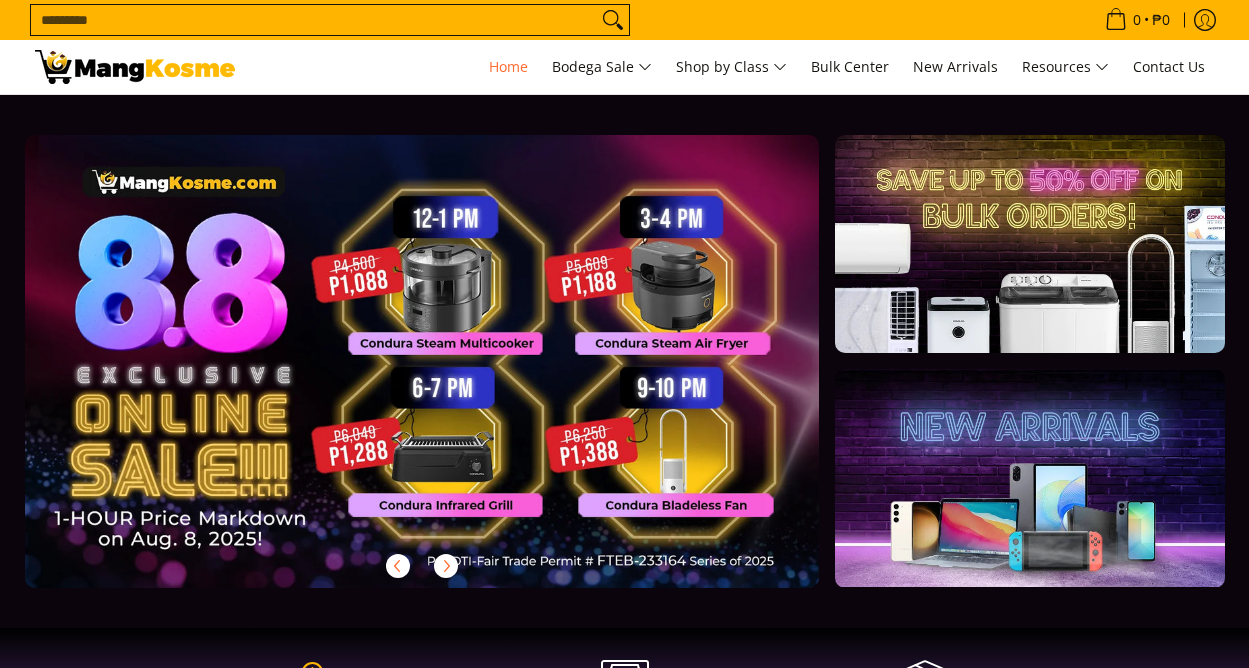 scroll, scrollTop: 0, scrollLeft: 0, axis: both 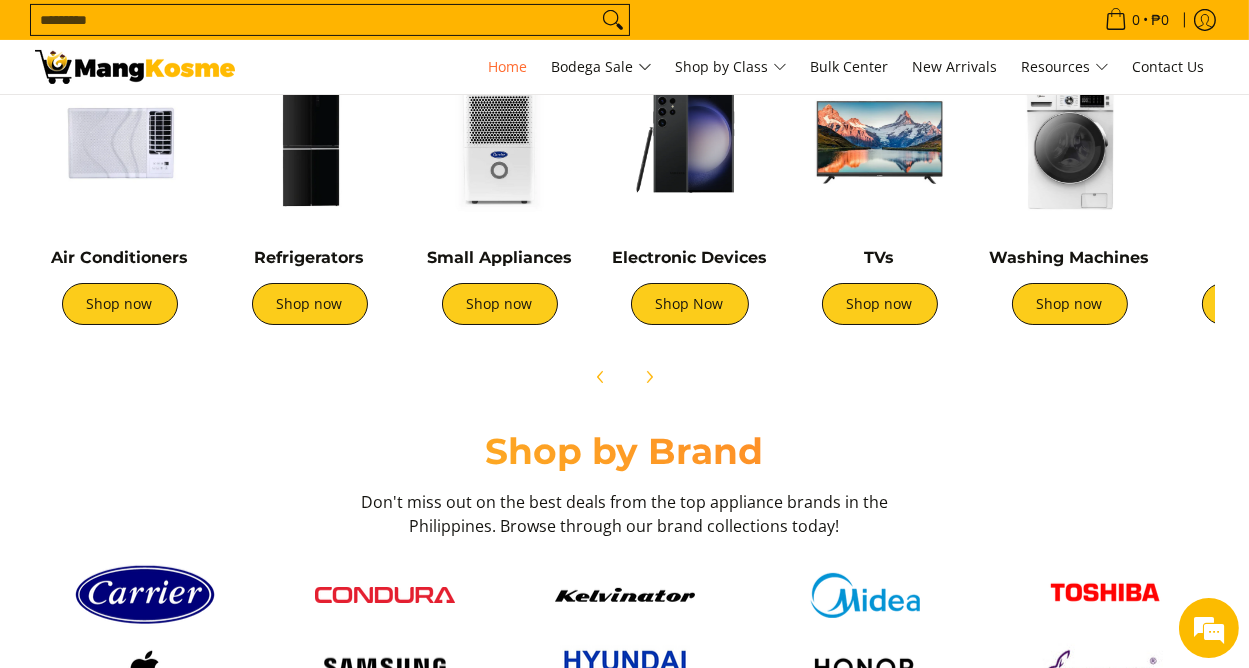 drag, startPoint x: 1262, startPoint y: 60, endPoint x: 1262, endPoint y: 158, distance: 98 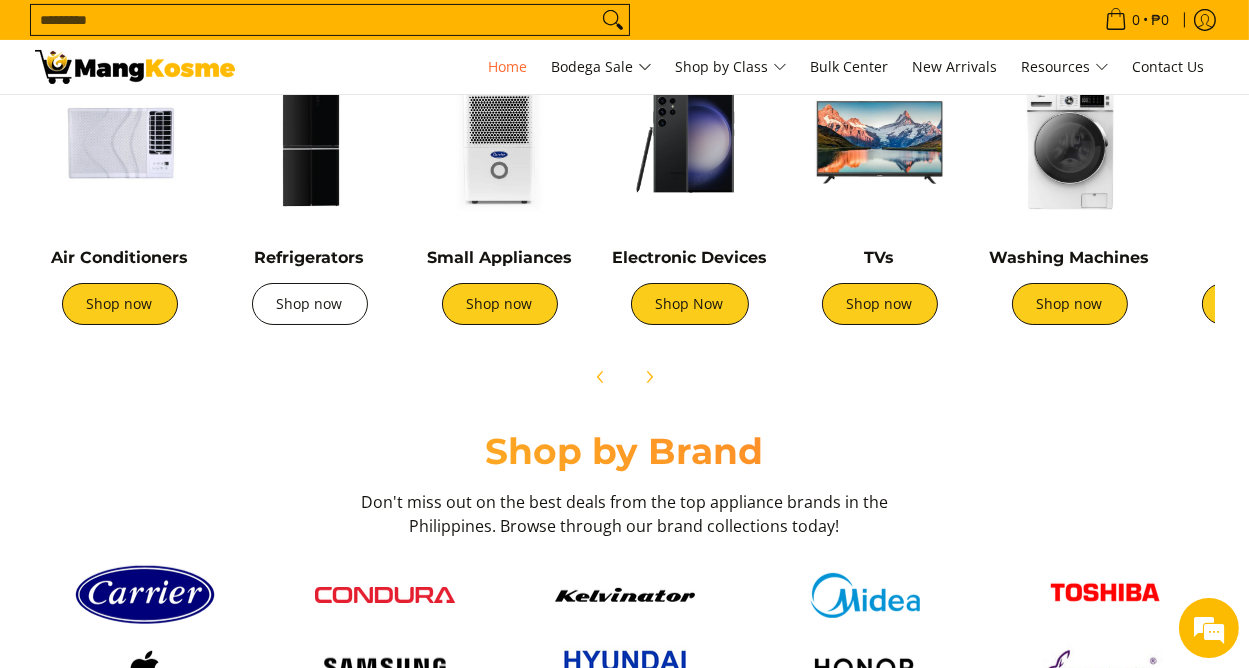click on "Shop now" at bounding box center (310, 304) 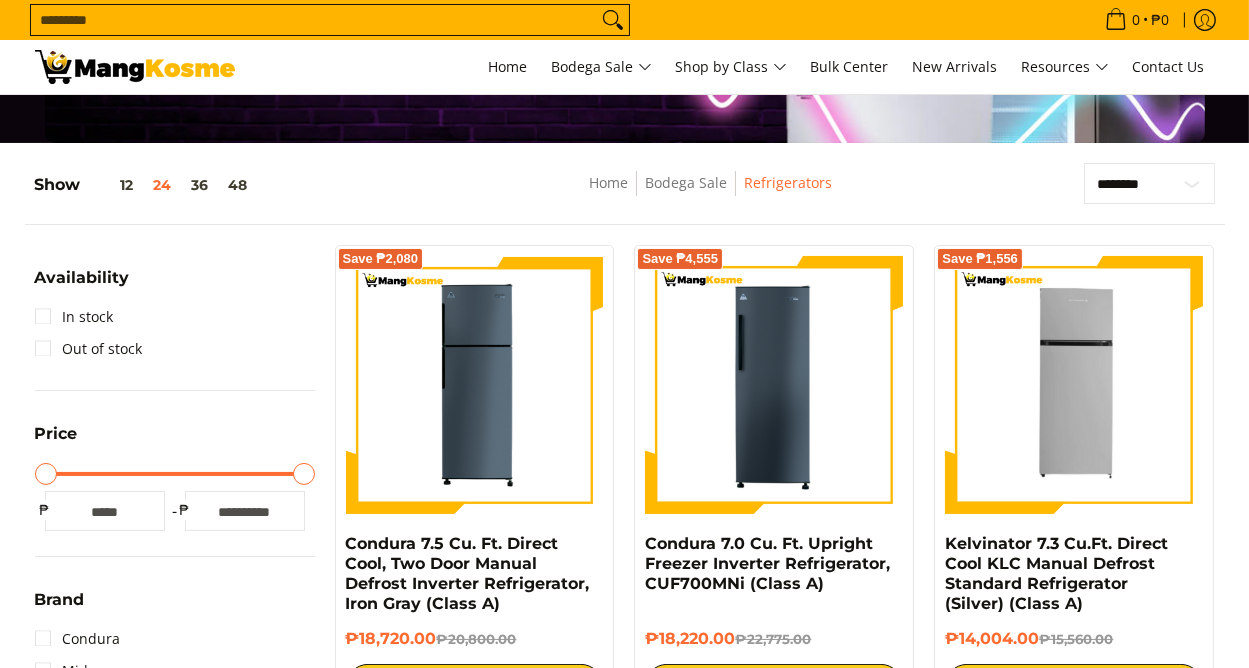 scroll, scrollTop: 0, scrollLeft: 0, axis: both 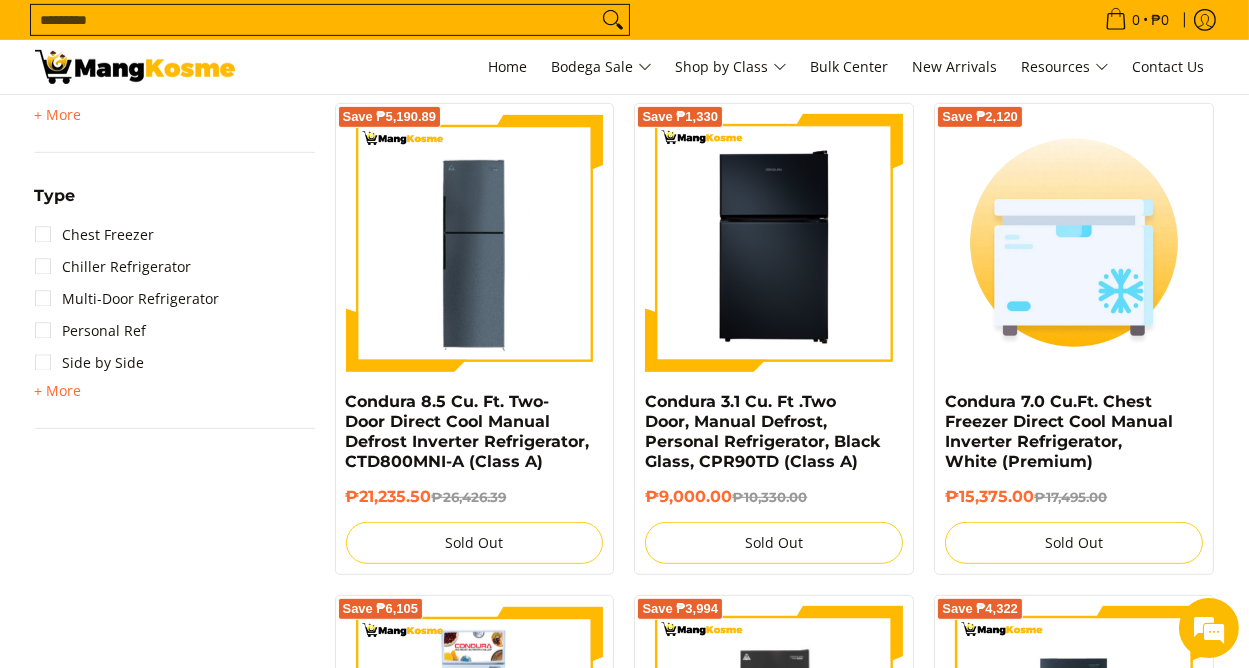 click on "Skip to Main Content
Home Bodega Sale Shop by Class Bulk Center New Arrivals Resources Contact Us
Search...
0  •
₱0
View cart" at bounding box center [624, 1211] 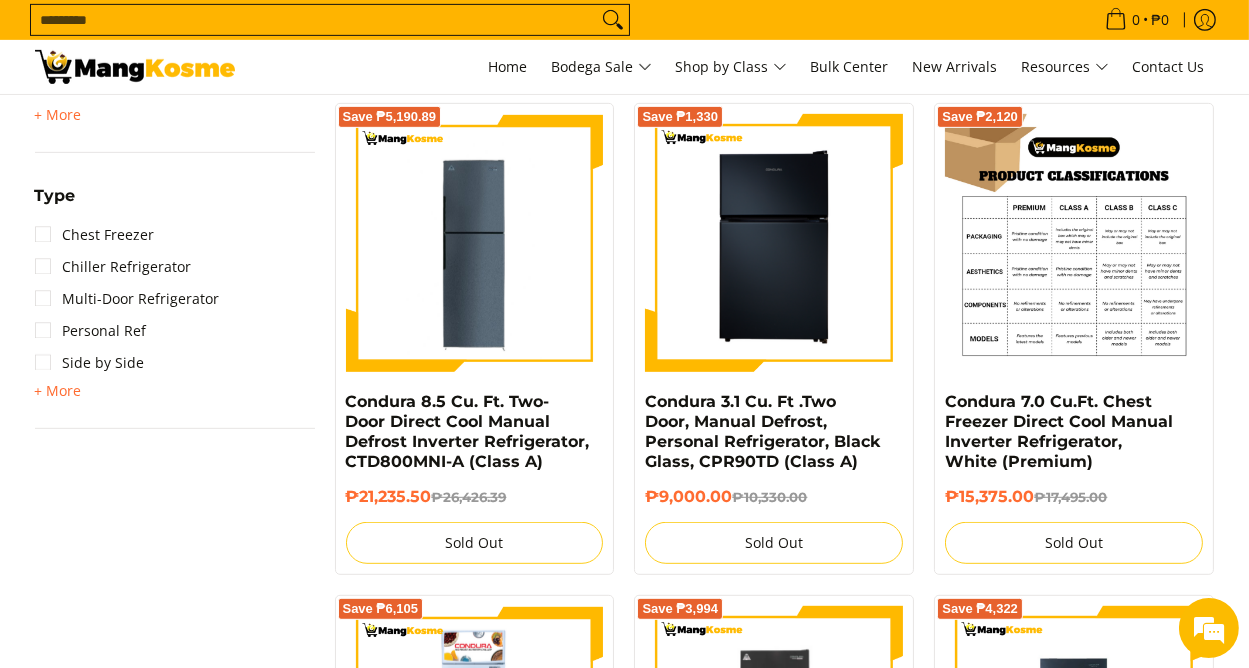 scroll, scrollTop: 1335, scrollLeft: 0, axis: vertical 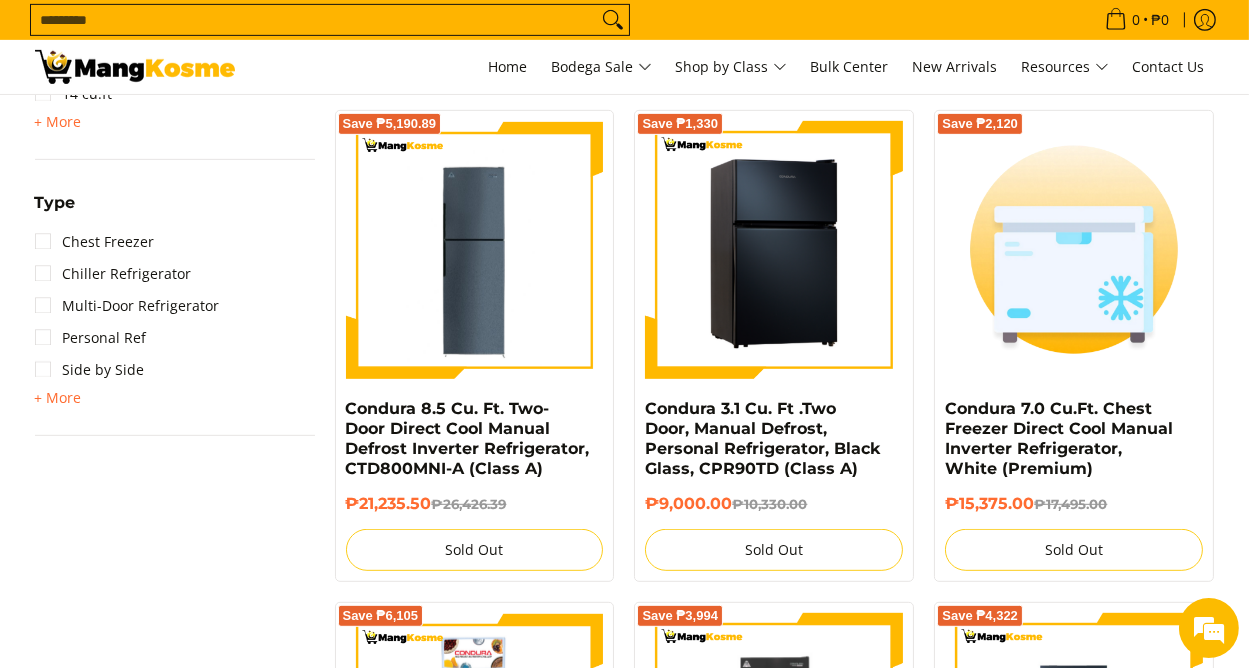 click at bounding box center [774, 250] 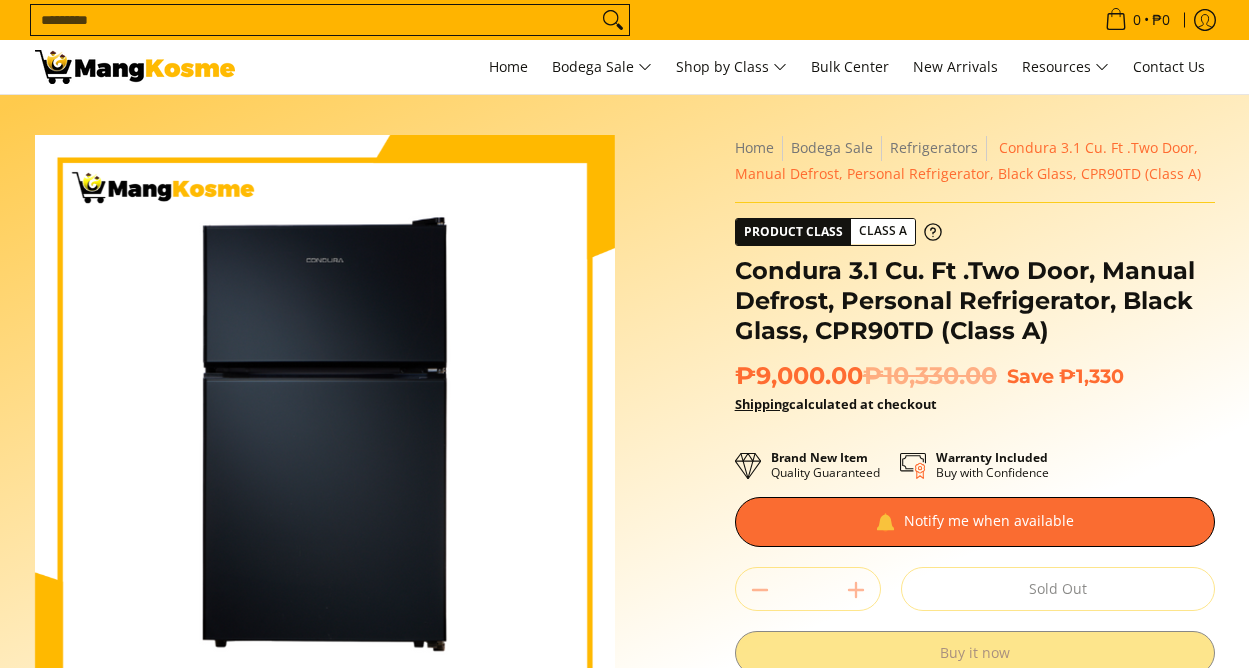 scroll, scrollTop: 0, scrollLeft: 0, axis: both 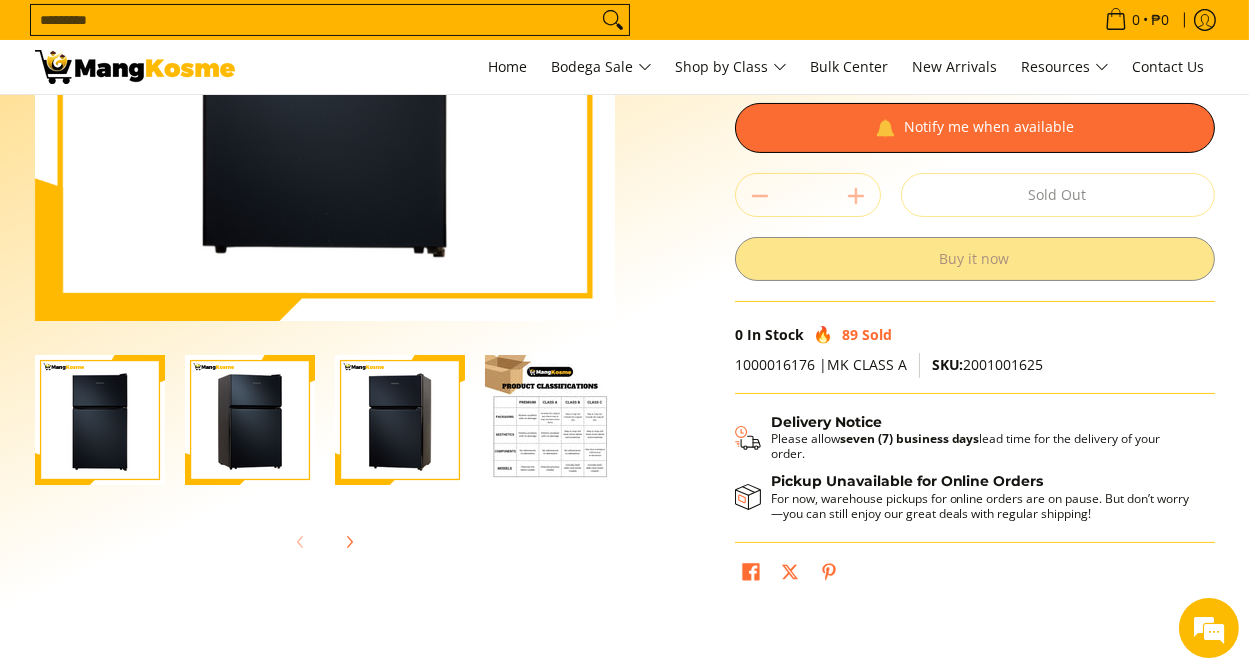 click at bounding box center [100, 420] 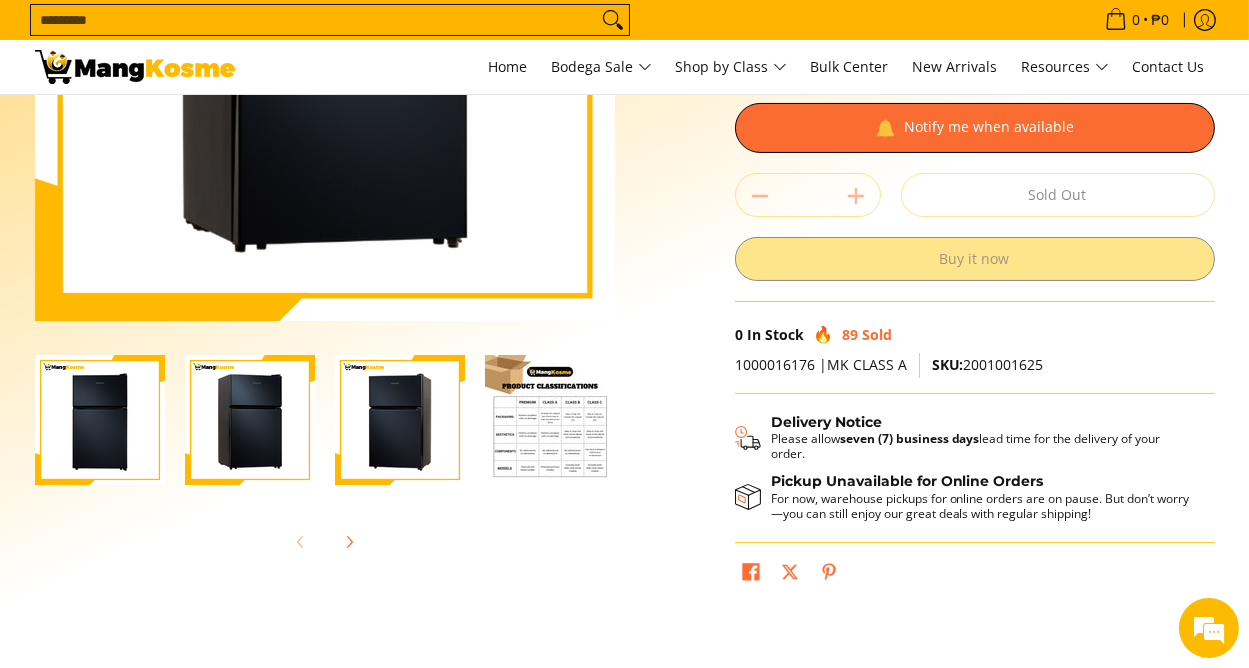 click at bounding box center [400, 420] 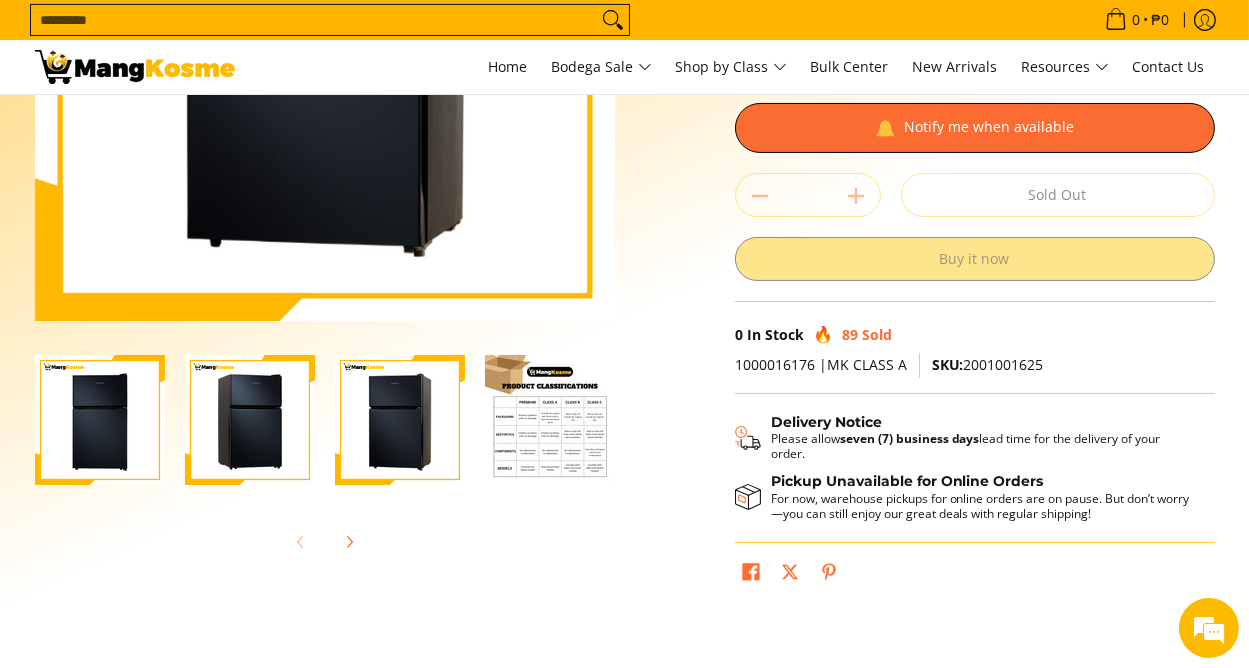 click at bounding box center (250, 420) 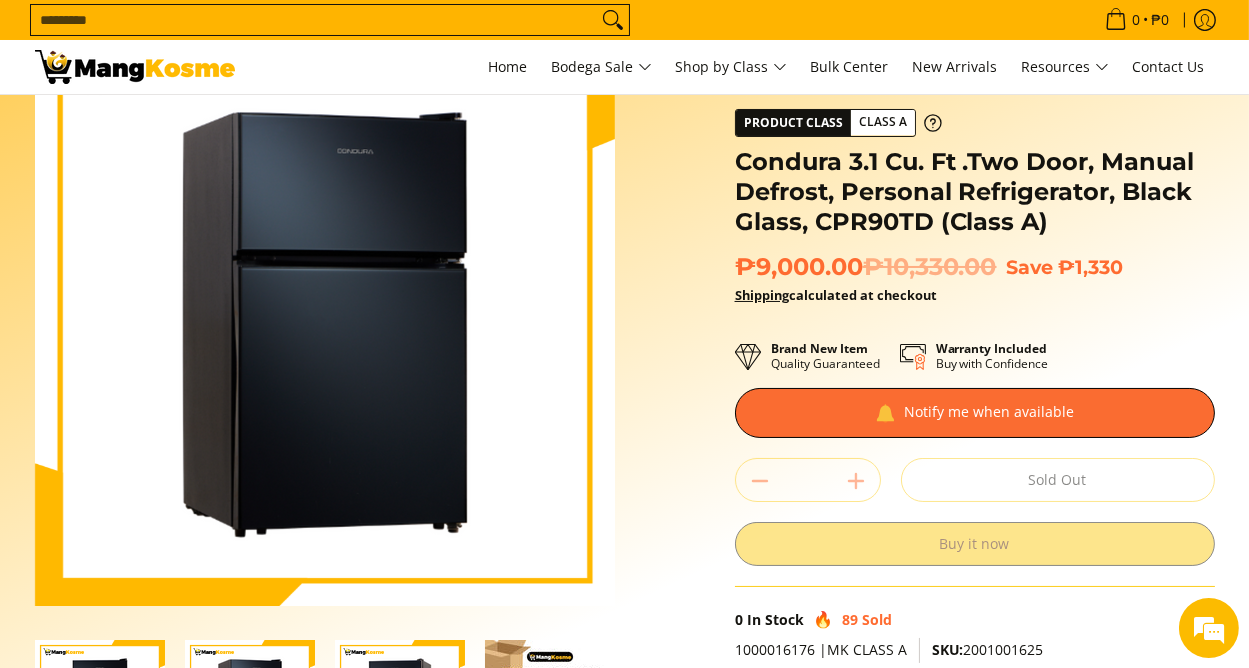 scroll, scrollTop: 99, scrollLeft: 0, axis: vertical 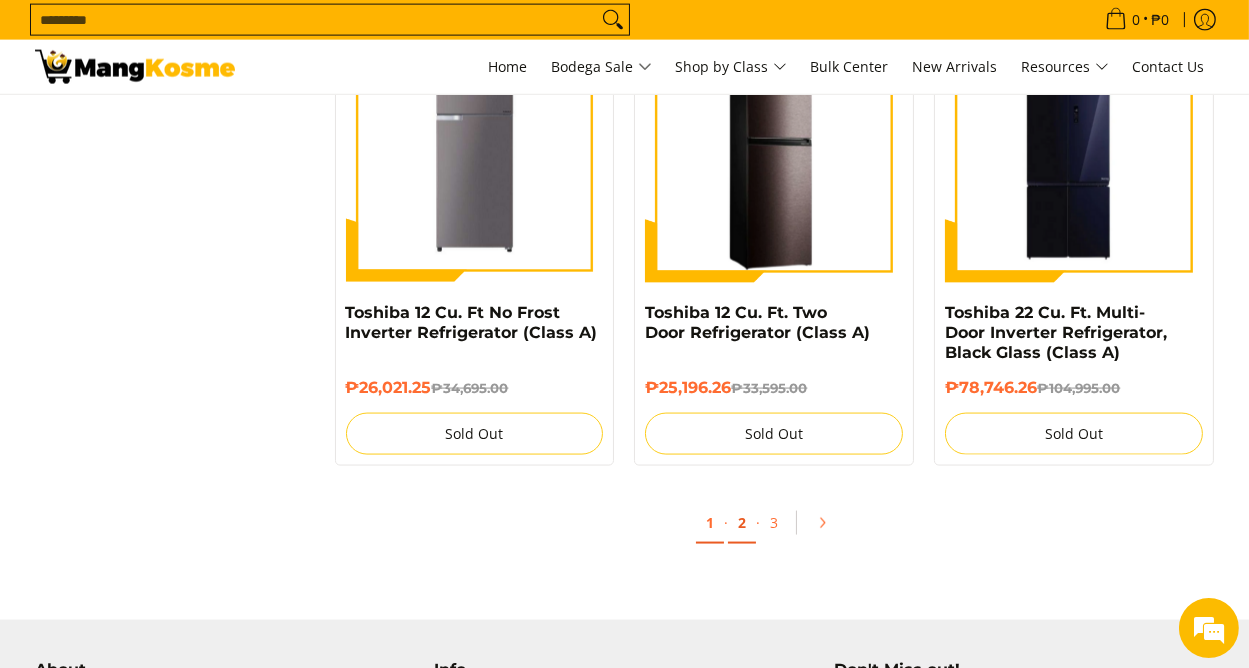 click on "2" at bounding box center [742, 523] 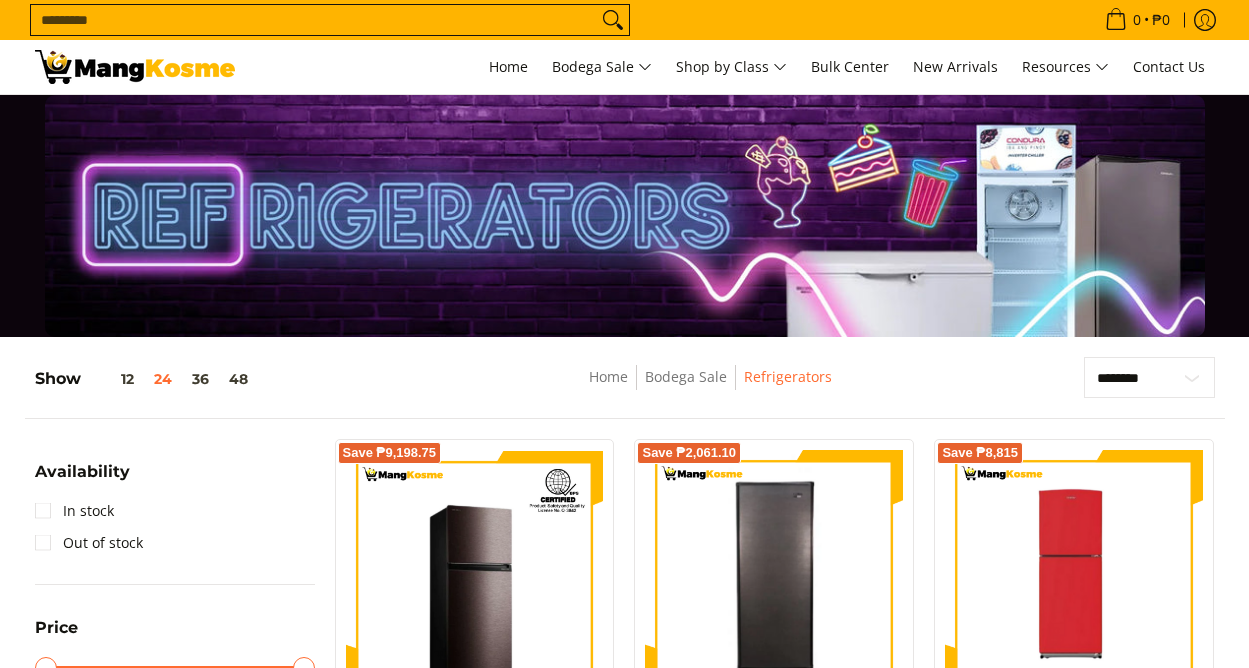 scroll, scrollTop: 0, scrollLeft: 0, axis: both 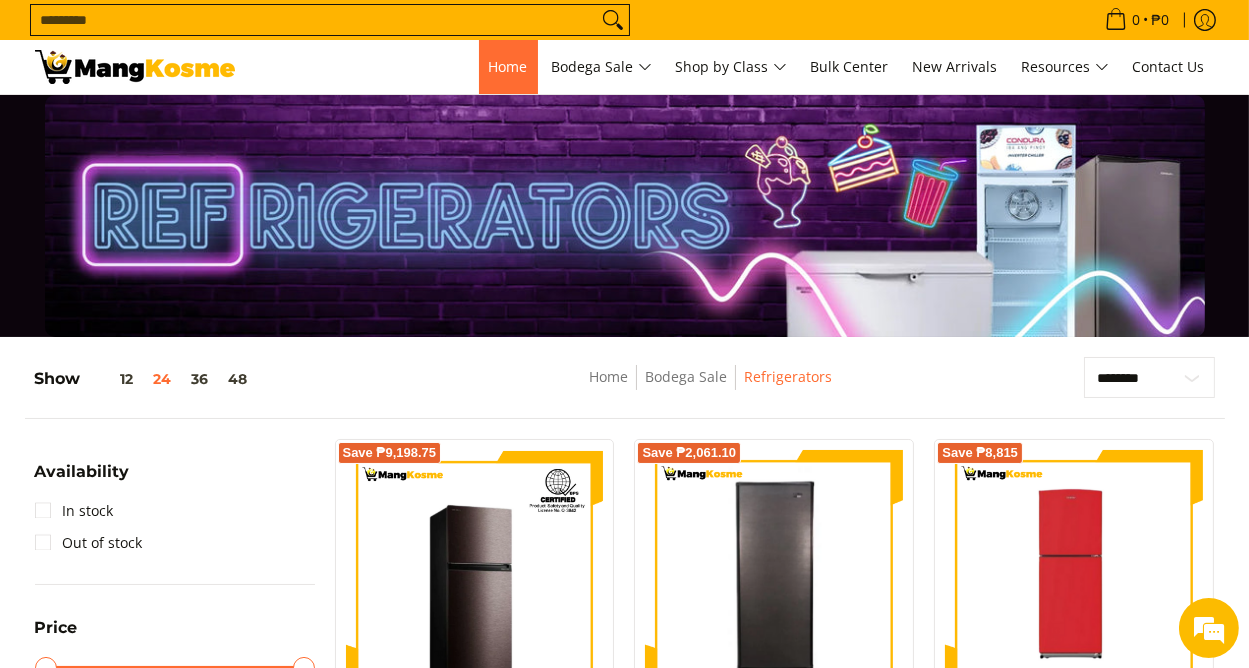 click on "Home" at bounding box center [508, 67] 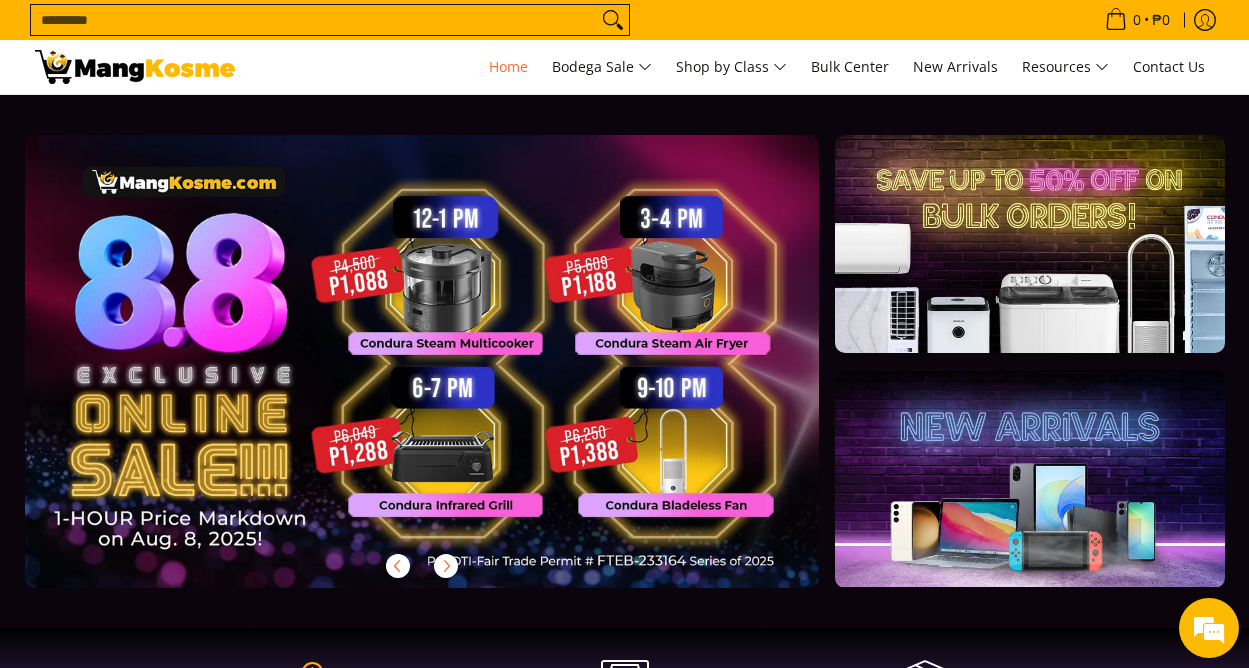 scroll, scrollTop: 0, scrollLeft: 0, axis: both 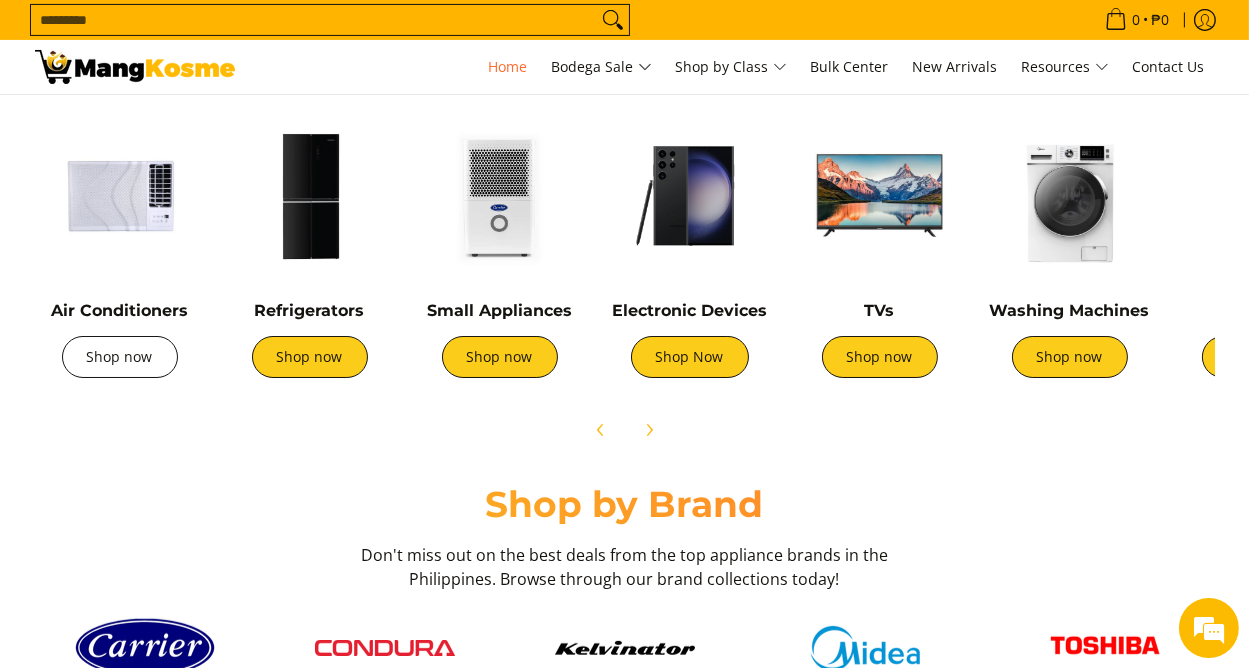 click on "Shop now" at bounding box center [120, 357] 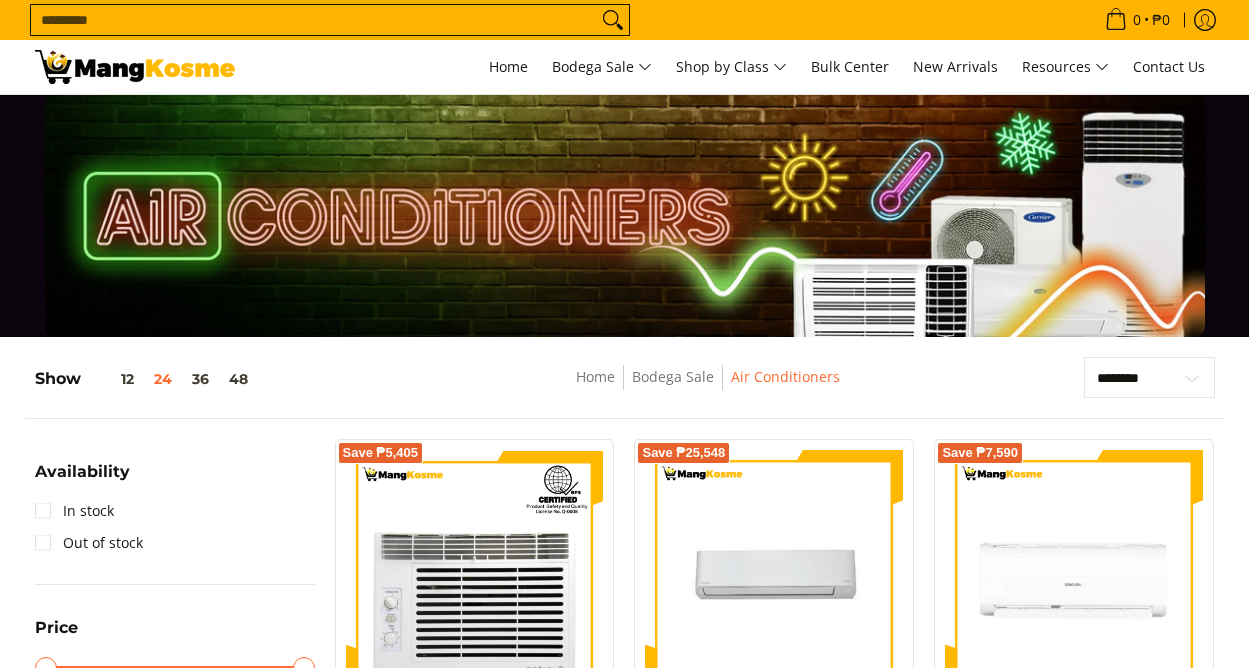 scroll, scrollTop: 0, scrollLeft: 0, axis: both 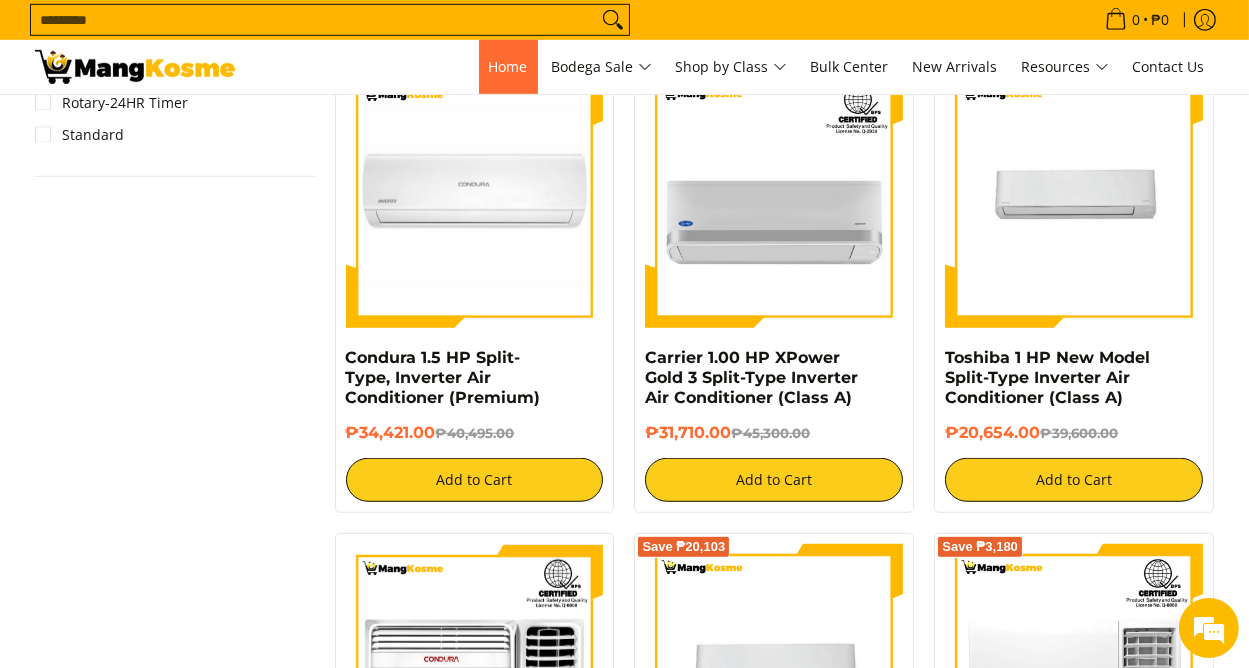 click on "Home" at bounding box center [508, 66] 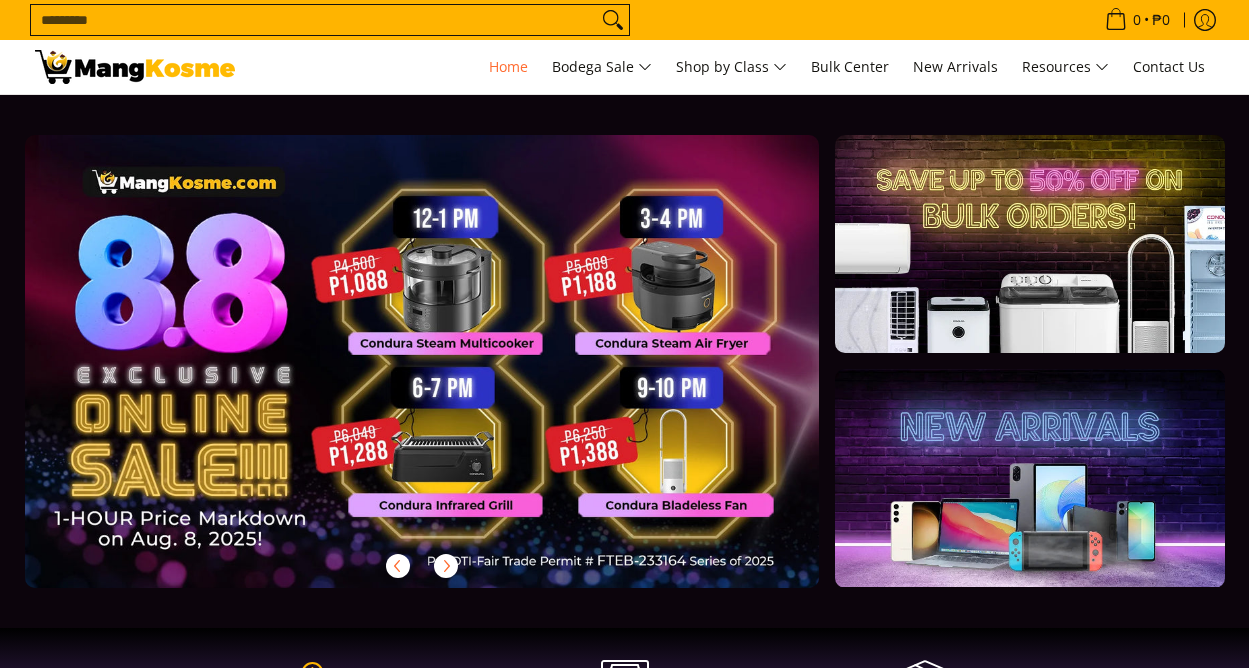 scroll, scrollTop: 0, scrollLeft: 0, axis: both 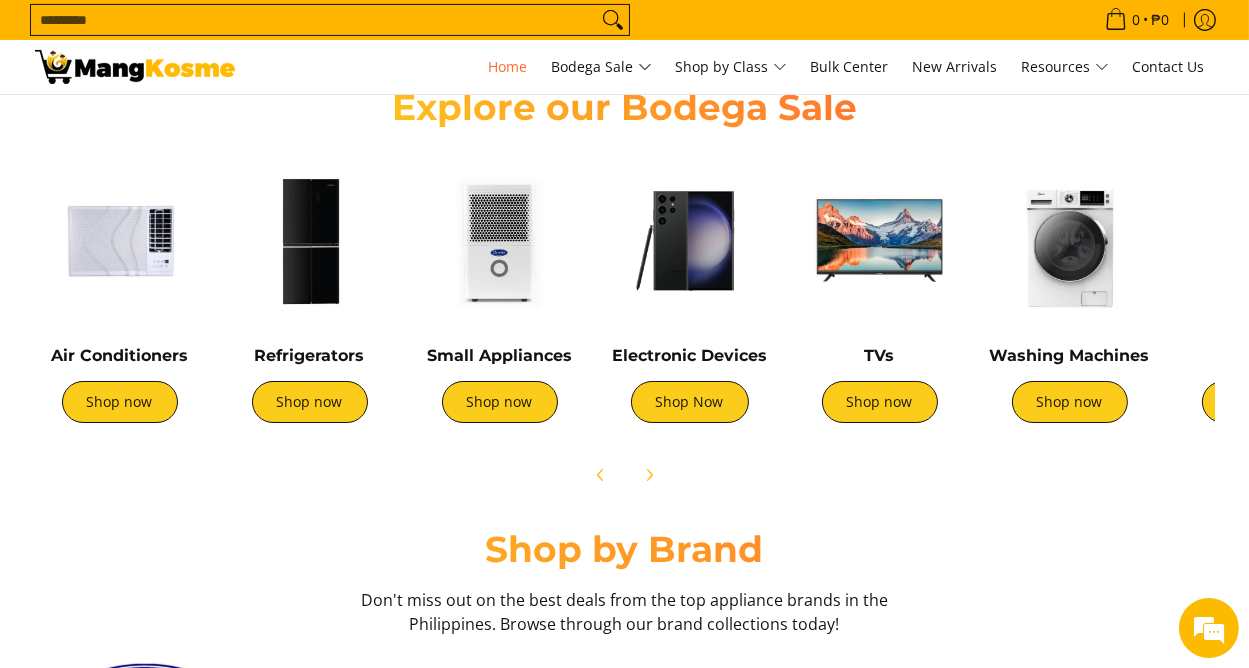click on "Washing Machines
Shop now" at bounding box center (1070, 394) 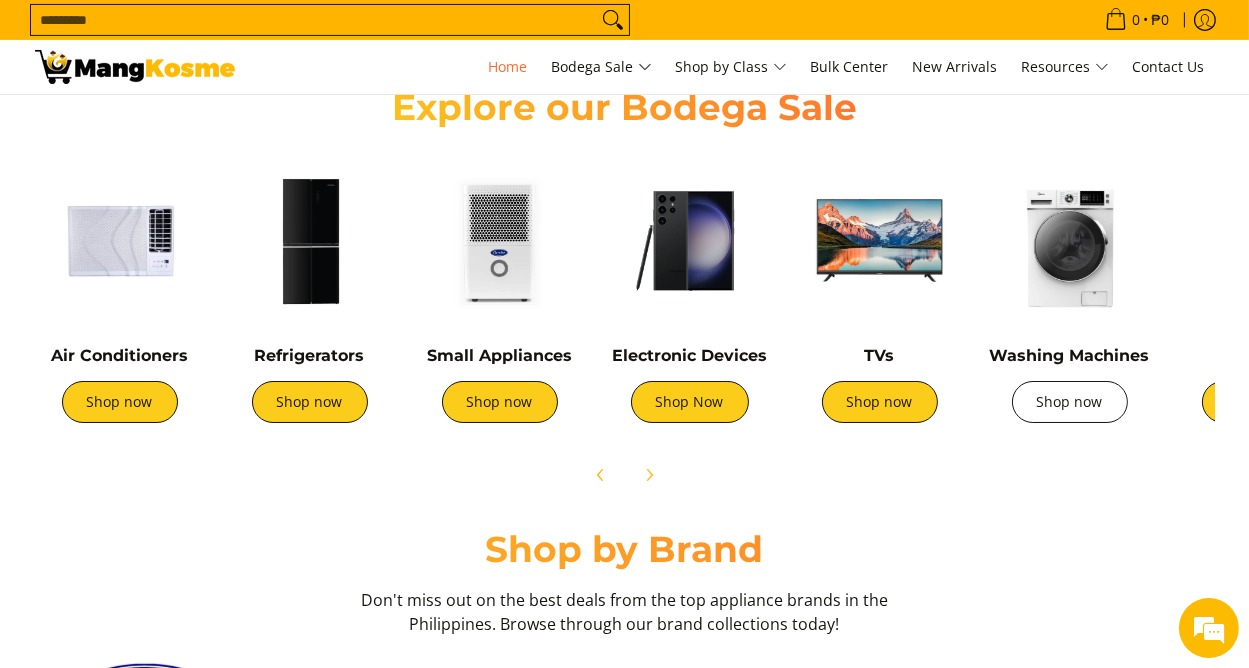 click on "Shop now" at bounding box center (1070, 402) 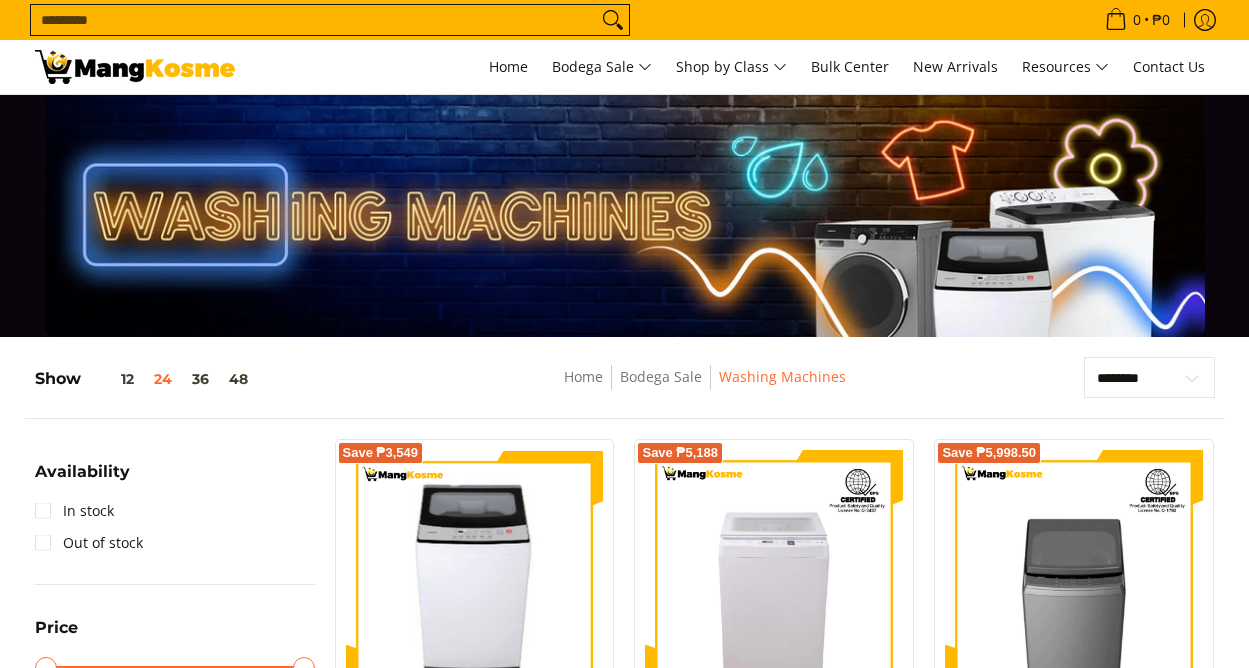 scroll, scrollTop: 0, scrollLeft: 0, axis: both 